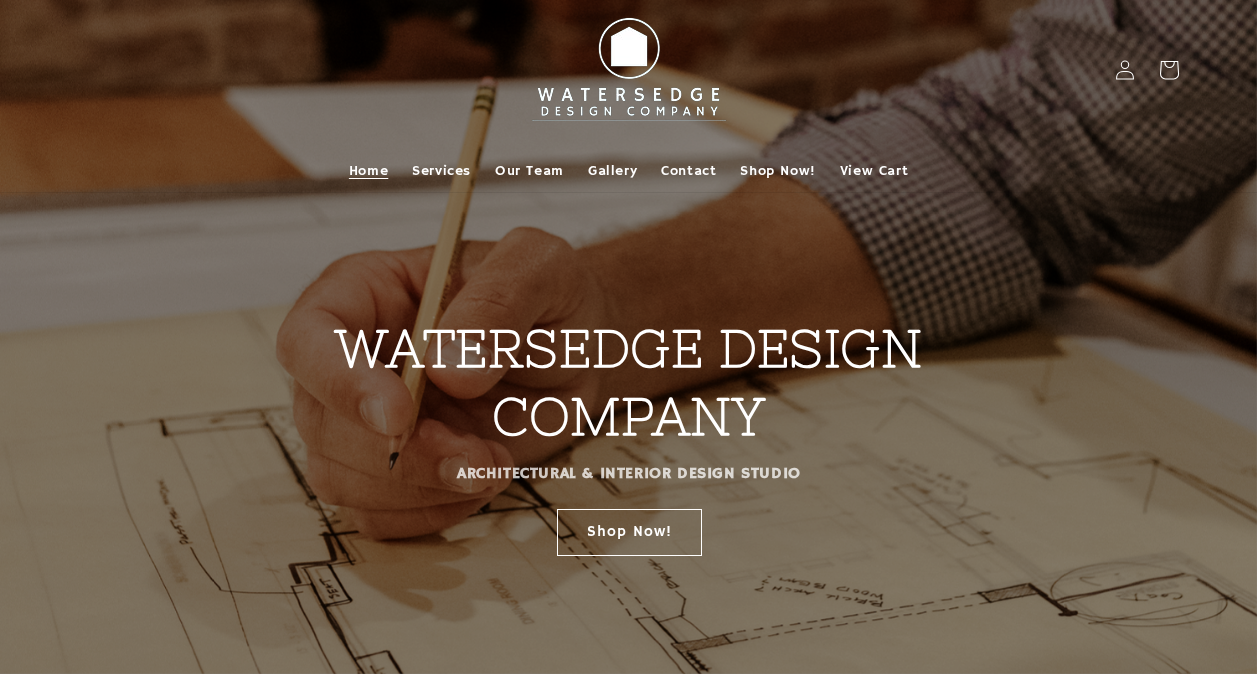 scroll, scrollTop: 0, scrollLeft: 0, axis: both 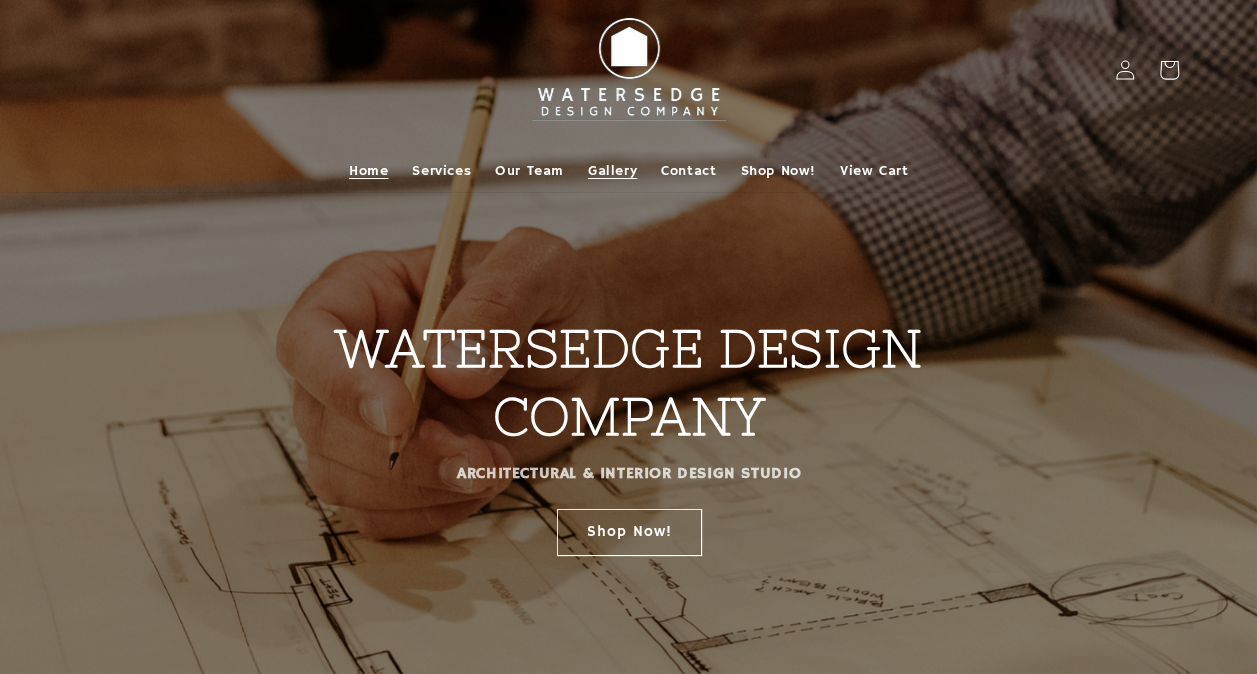 click on "Gallery" at bounding box center [612, 171] 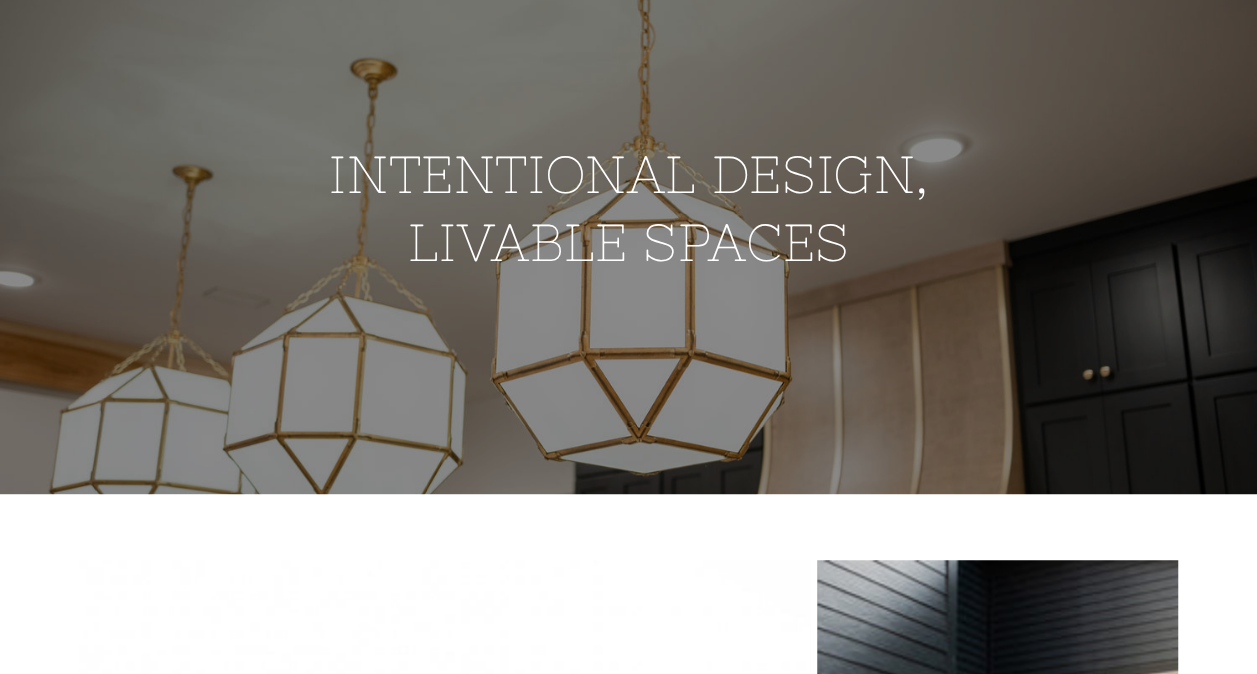 scroll, scrollTop: 0, scrollLeft: 0, axis: both 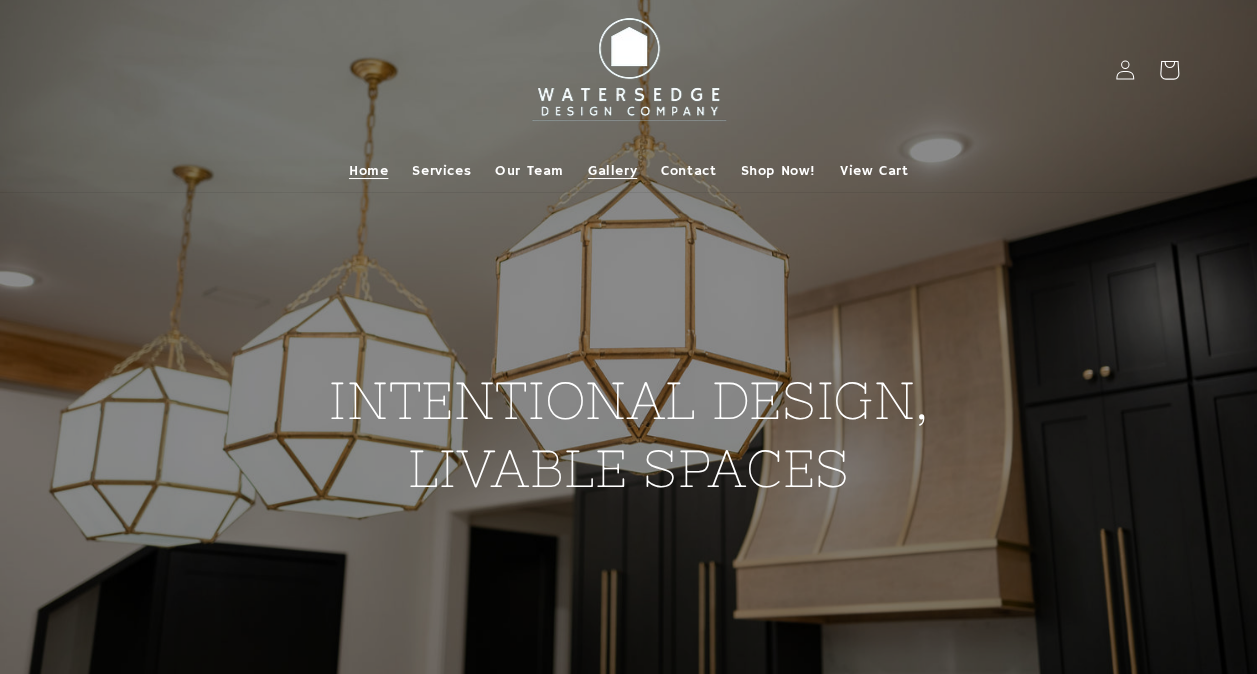 click on "Home" at bounding box center (368, 171) 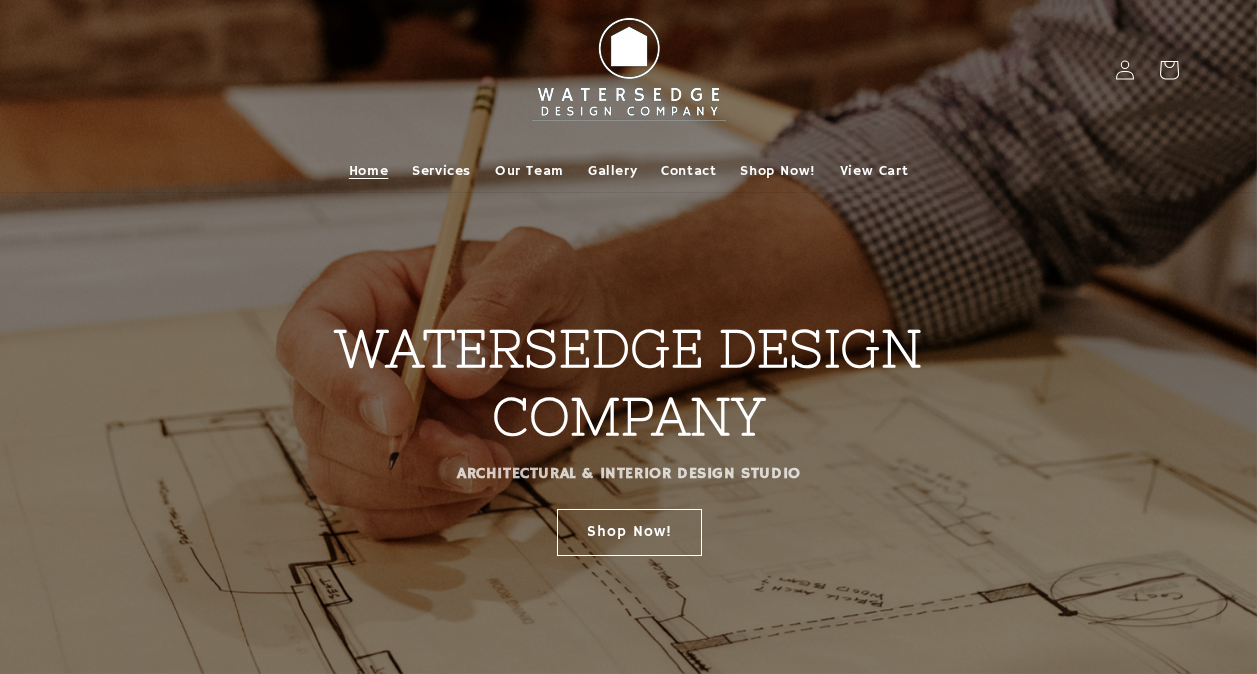 scroll, scrollTop: 0, scrollLeft: 0, axis: both 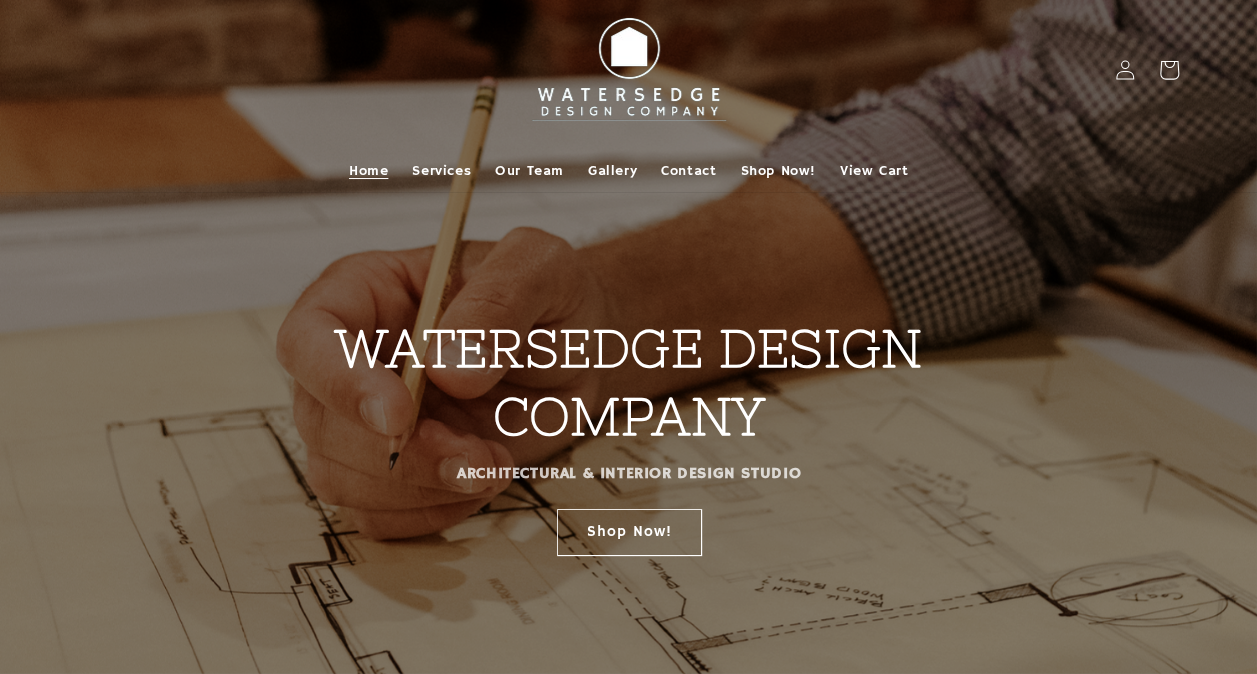 click on "Services" at bounding box center [441, 171] 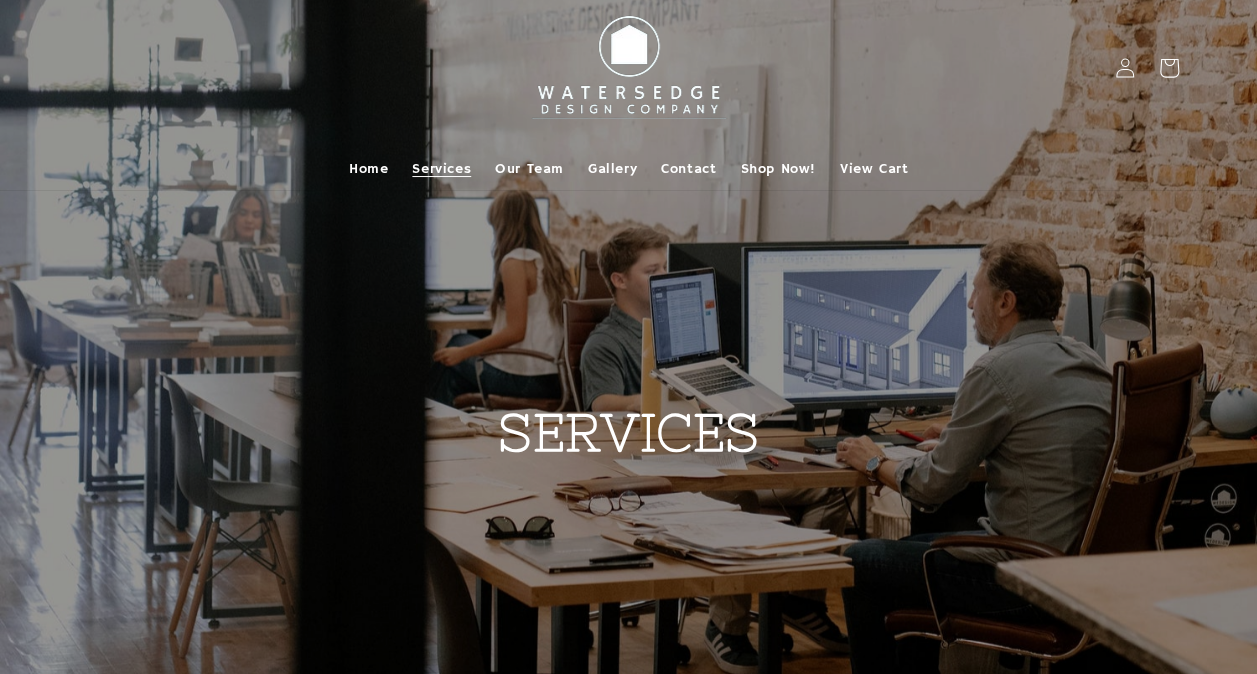 scroll, scrollTop: 0, scrollLeft: 0, axis: both 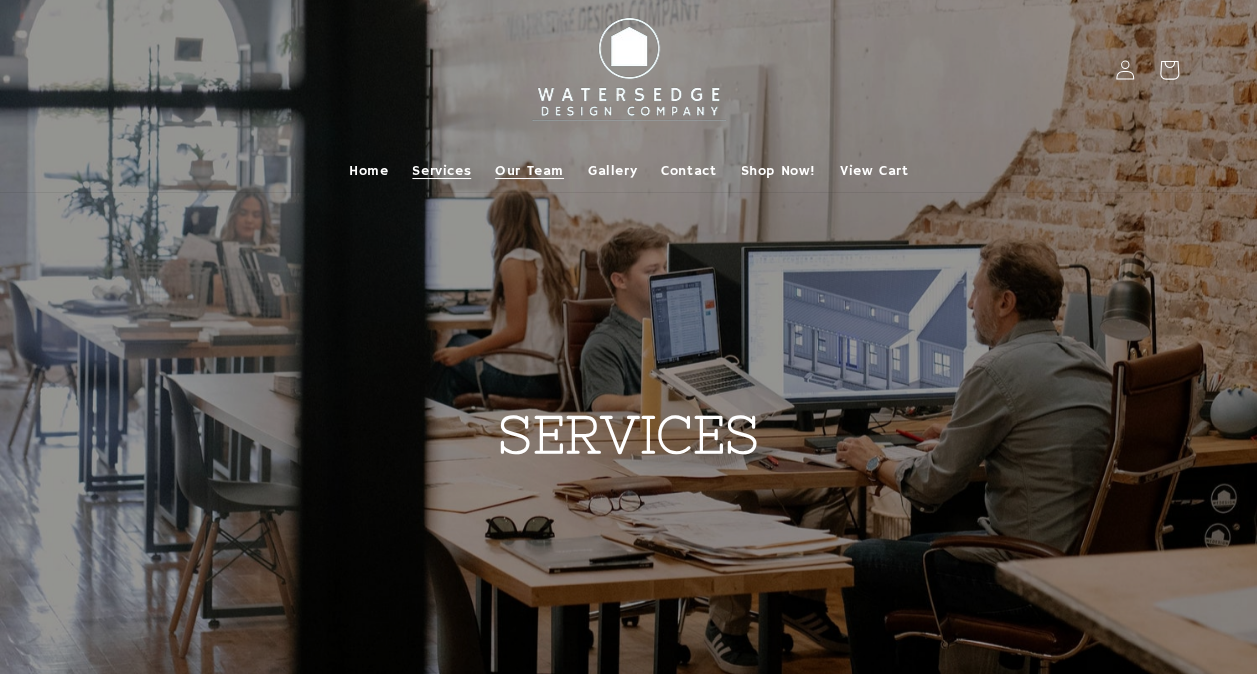 click on "Our Team" at bounding box center (529, 171) 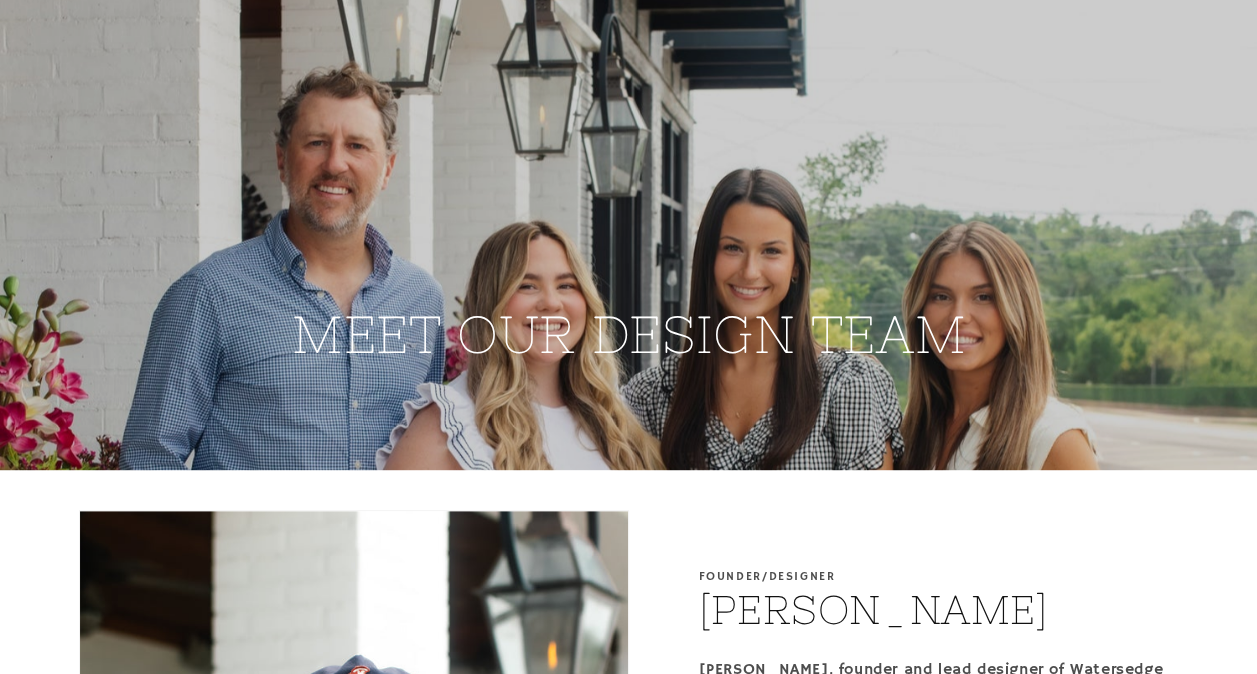 scroll, scrollTop: 0, scrollLeft: 0, axis: both 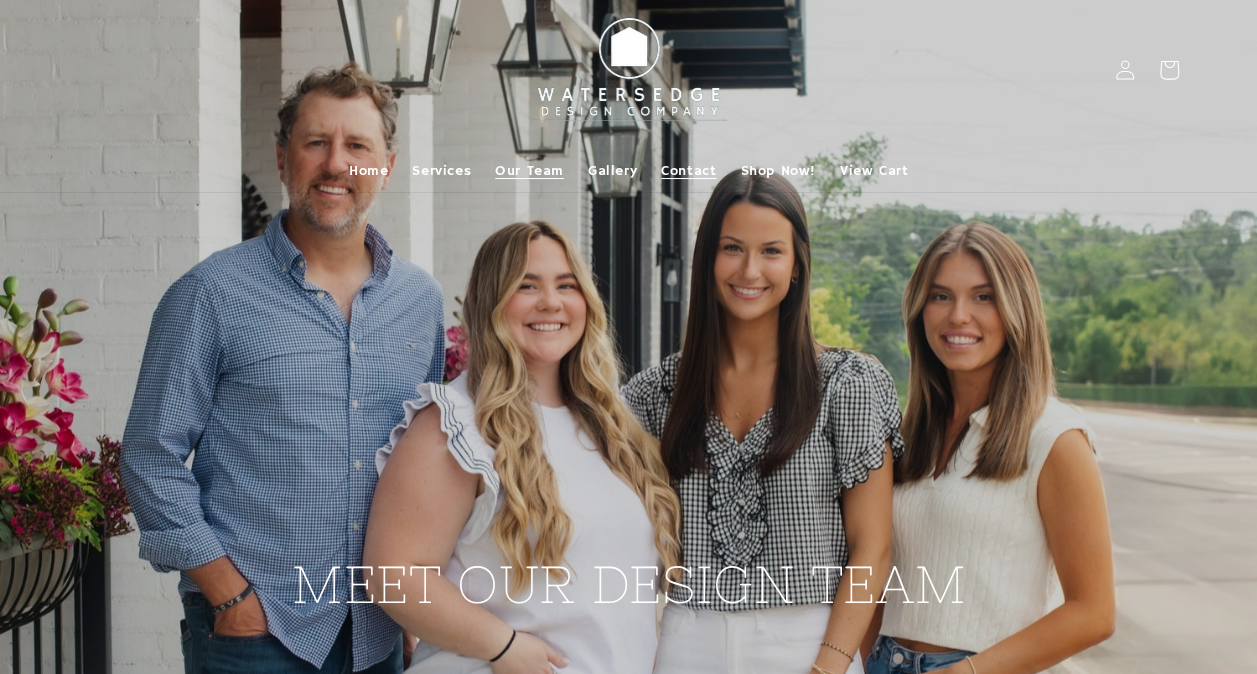click on "Contact" at bounding box center (688, 171) 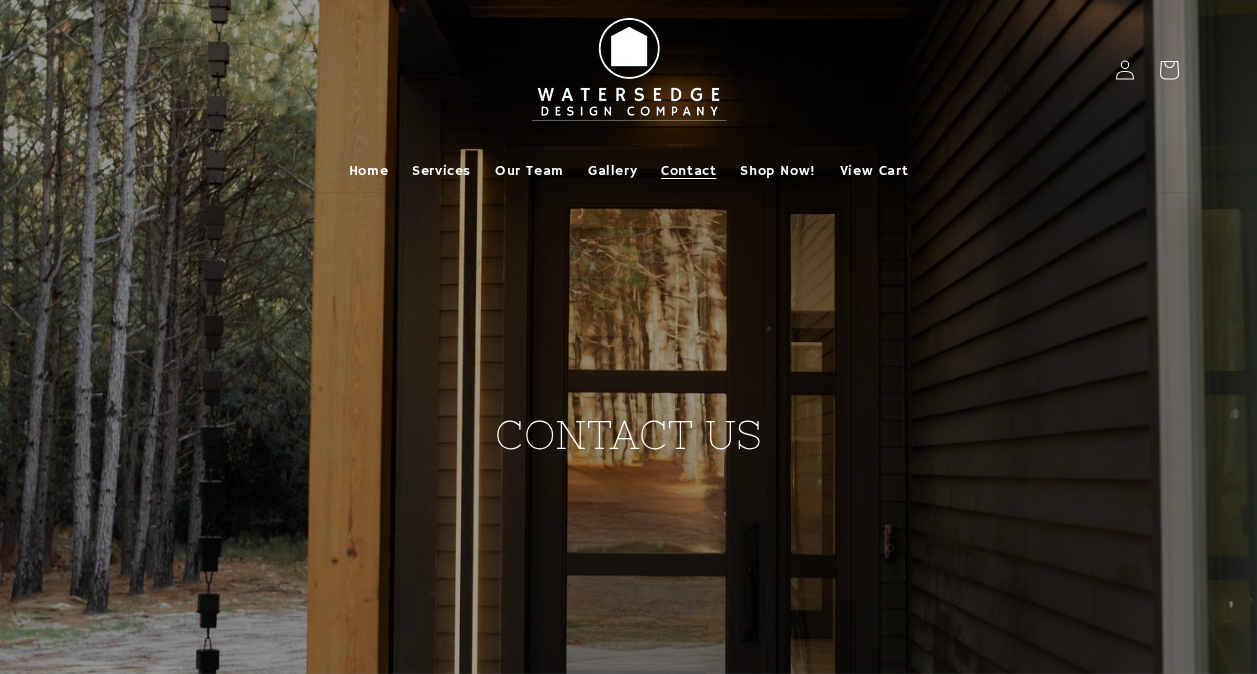 click on "Shop Now!" at bounding box center [777, 171] 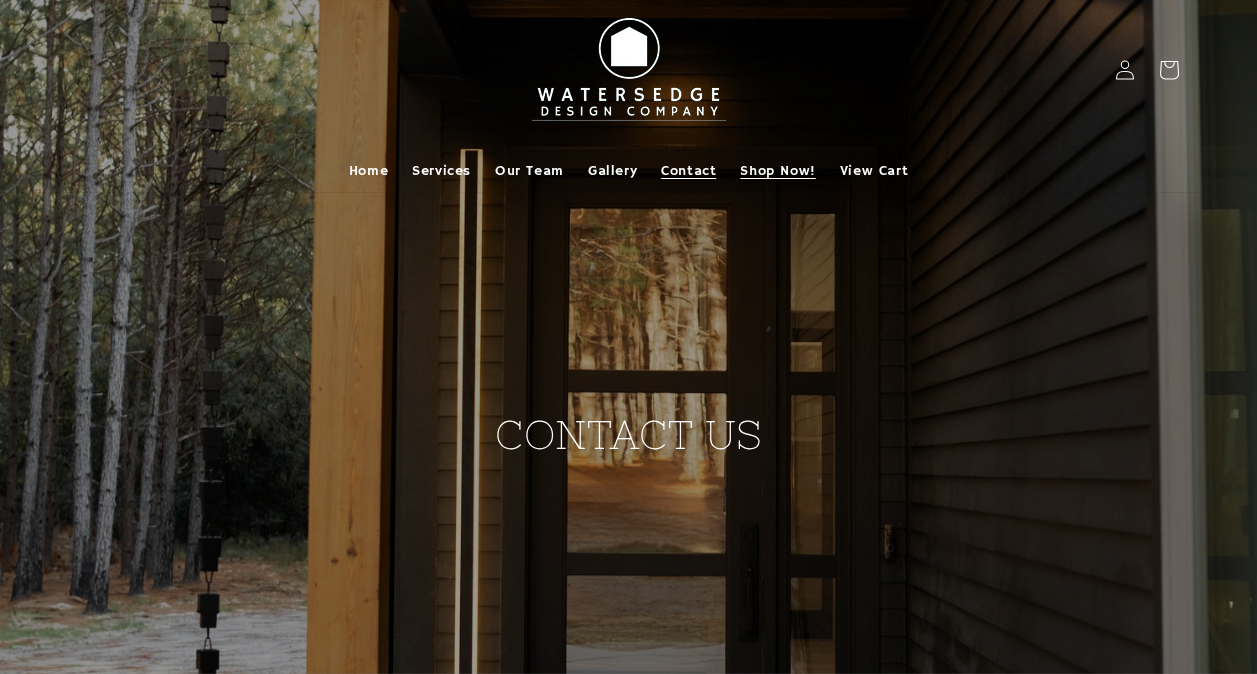 scroll, scrollTop: 0, scrollLeft: 0, axis: both 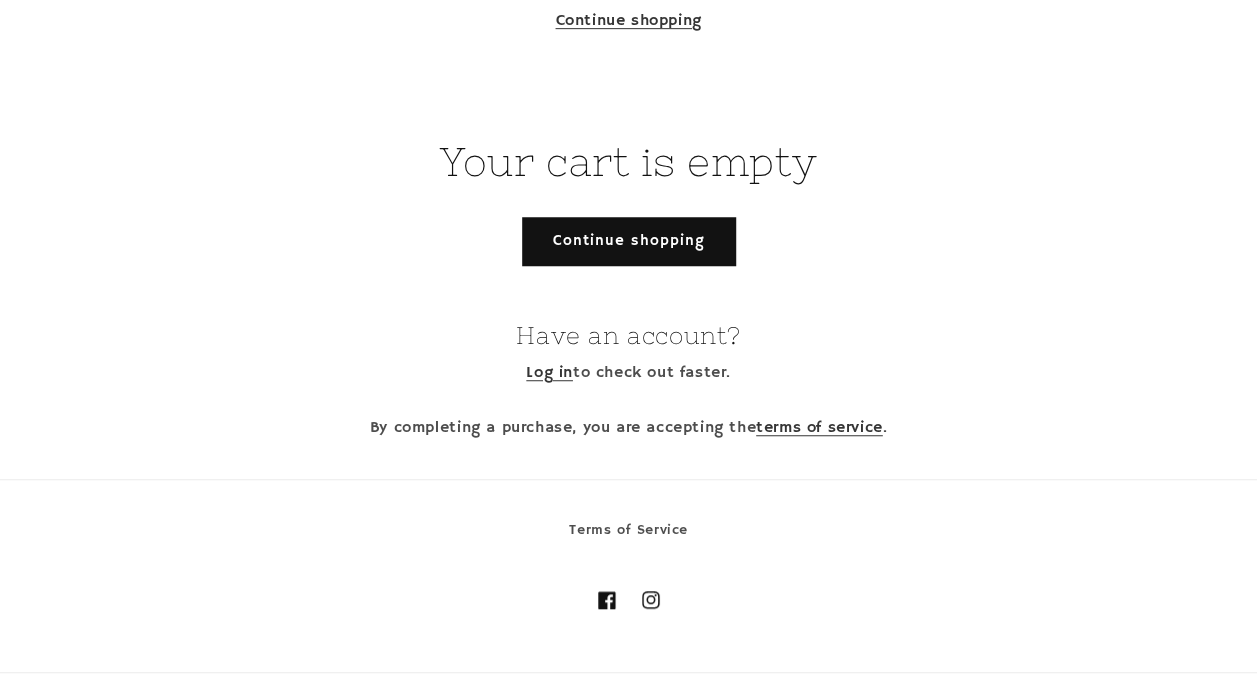 click on "Continue shopping" at bounding box center (629, 241) 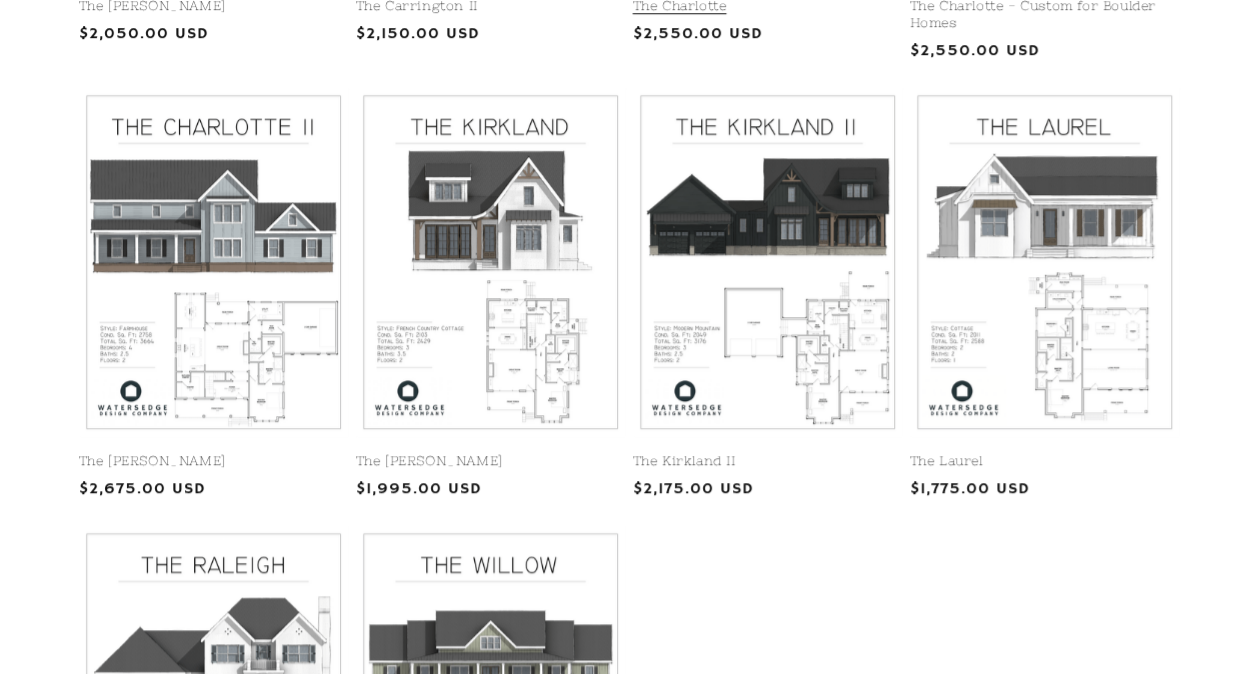 scroll, scrollTop: 839, scrollLeft: 0, axis: vertical 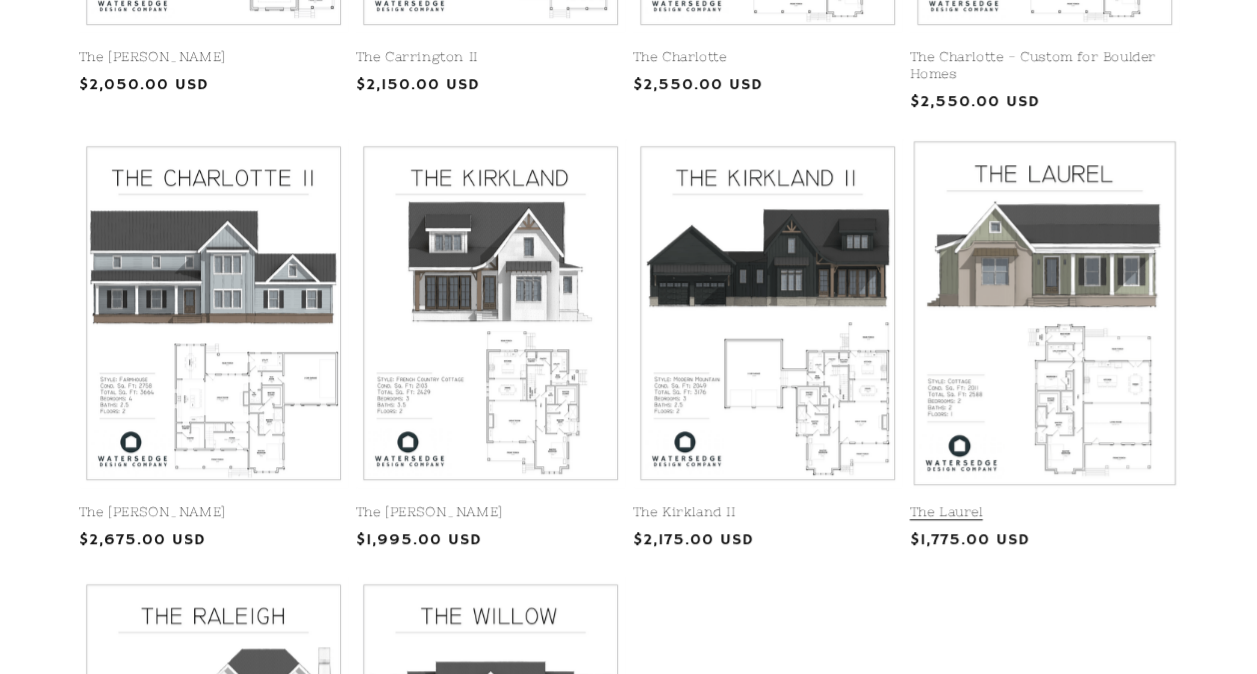 click on "The Laurel" at bounding box center (1044, 512) 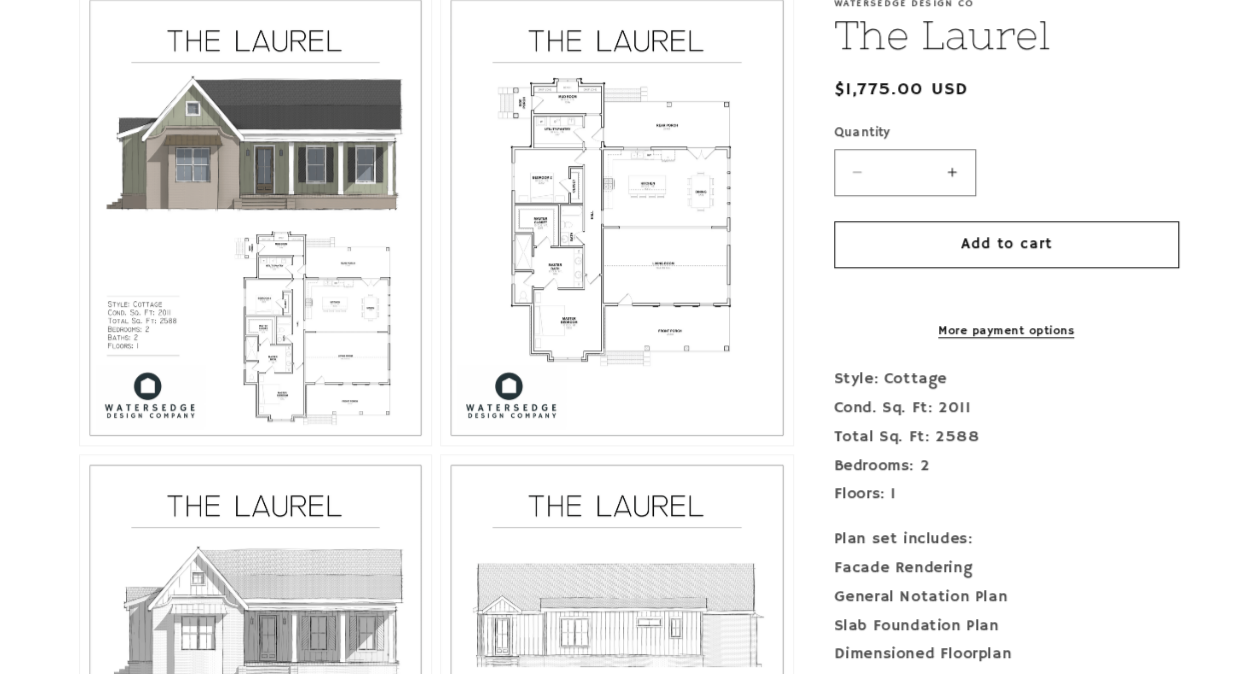 scroll, scrollTop: 900, scrollLeft: 0, axis: vertical 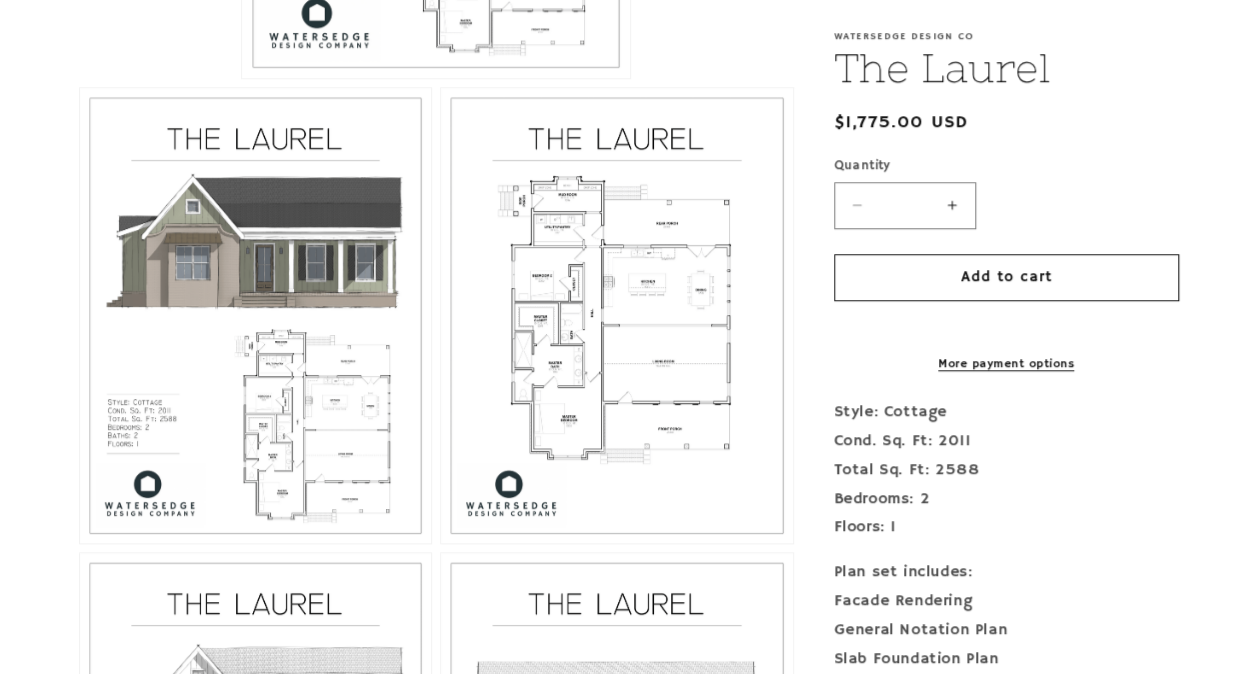 click on "Open media 3 in modal" at bounding box center [441, 543] 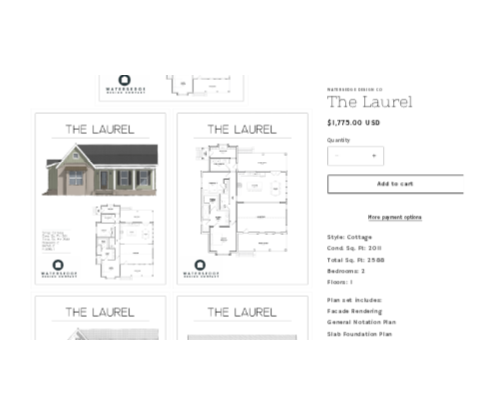 scroll, scrollTop: 2732, scrollLeft: 0, axis: vertical 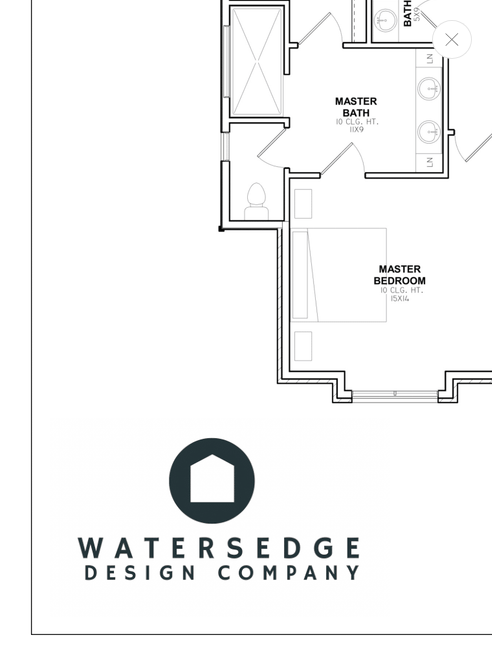 click at bounding box center [550, -46] 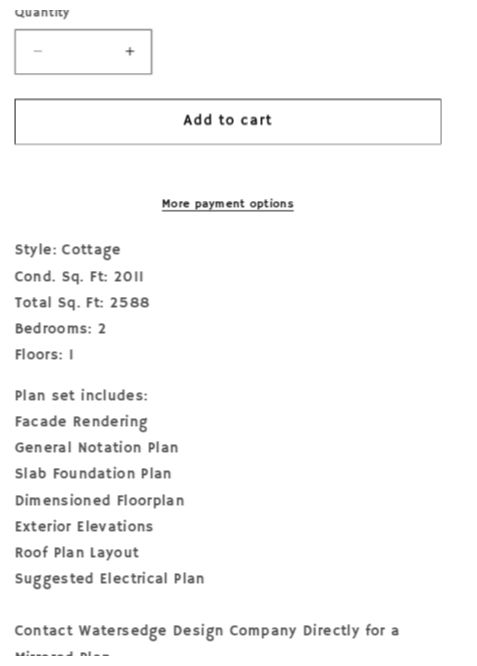 scroll, scrollTop: 280, scrollLeft: 0, axis: vertical 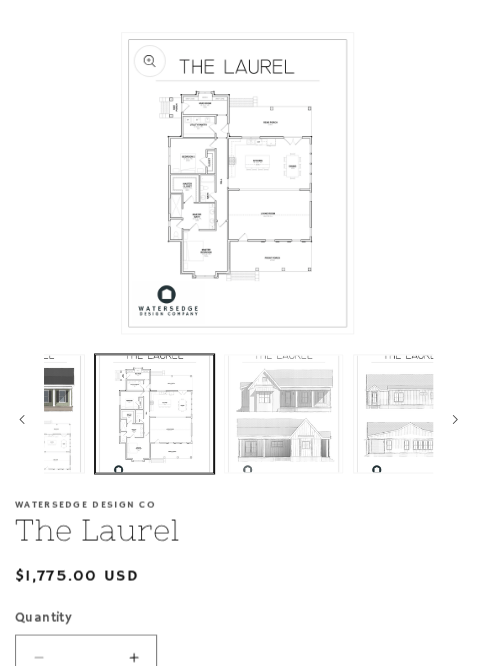 click at bounding box center (238, 413) 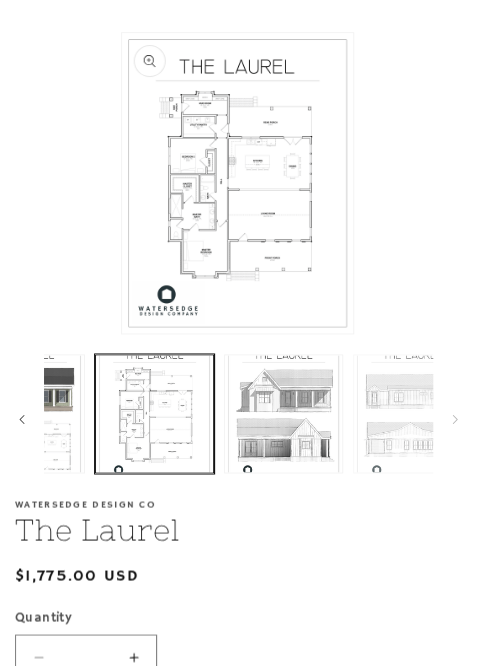 scroll, scrollTop: 0, scrollLeft: 256, axis: horizontal 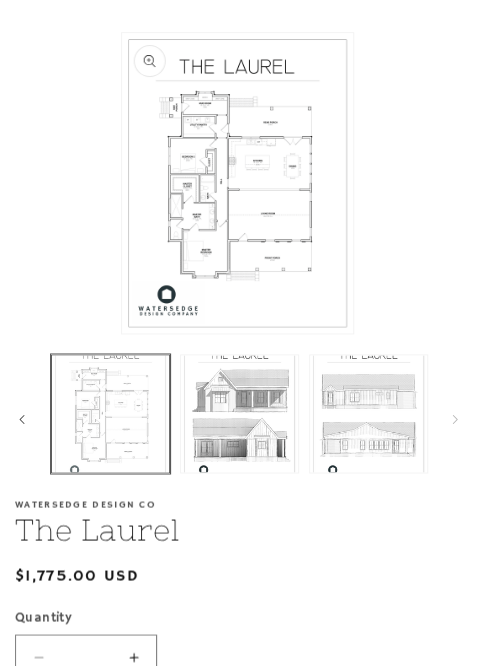 click at bounding box center [110, 413] 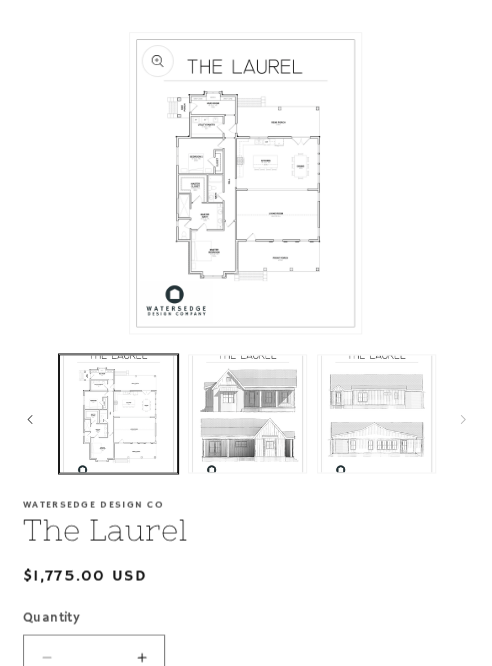scroll, scrollTop: 307, scrollLeft: 0, axis: vertical 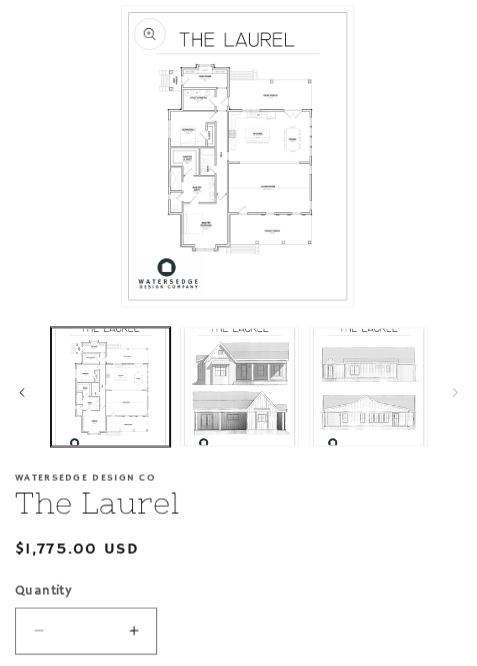 click on "Open media 3 in modal" at bounding box center (122, 306) 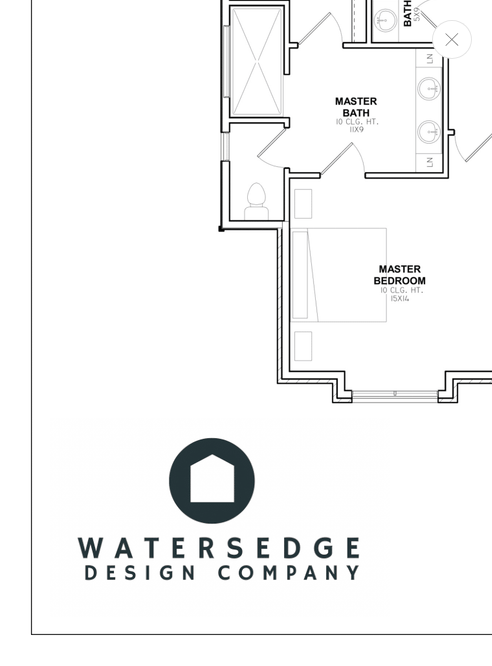 scroll, scrollTop: 0, scrollLeft: 924, axis: horizontal 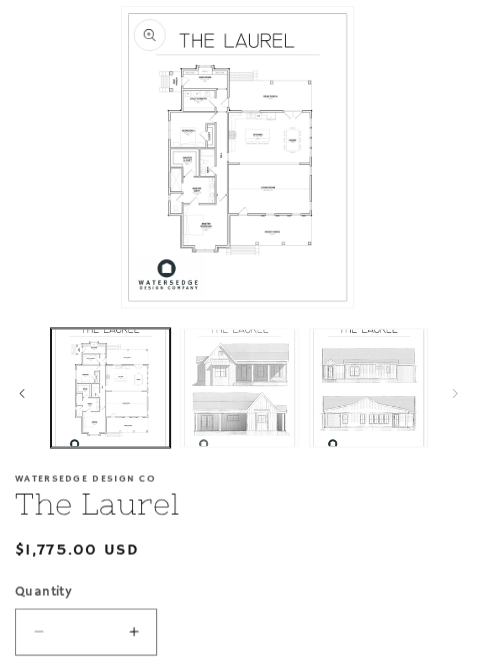 drag, startPoint x: 330, startPoint y: 426, endPoint x: 206, endPoint y: 415, distance: 124.486946 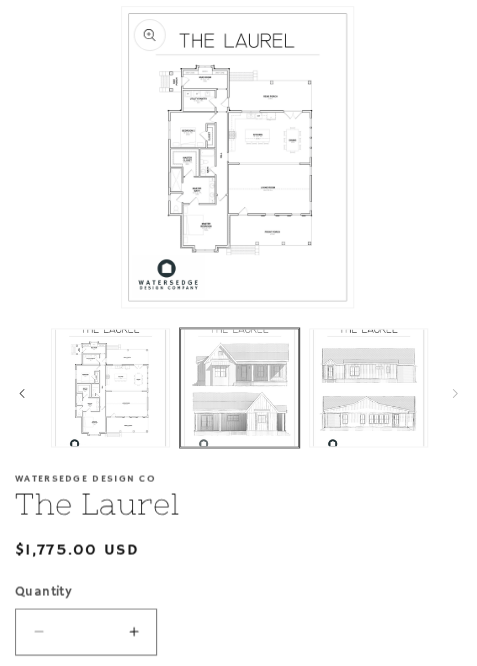 scroll, scrollTop: 307, scrollLeft: 0, axis: vertical 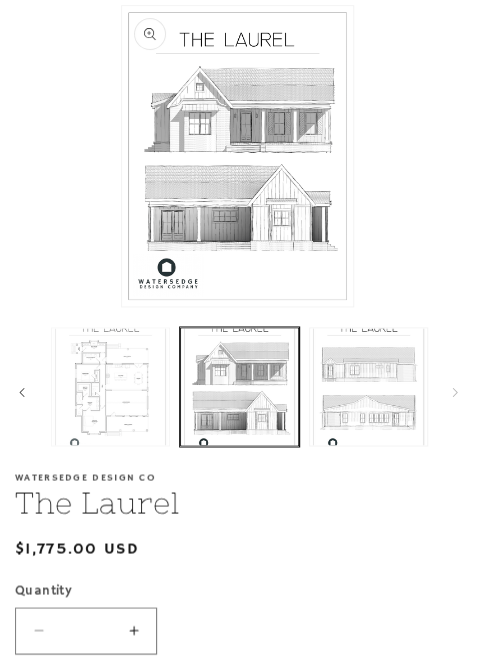 click at bounding box center (110, 386) 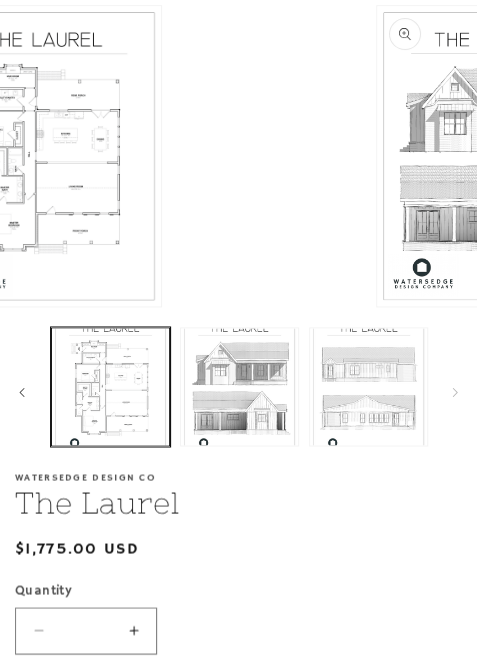 click on "Open media 3 in modal" at bounding box center [-70, 306] 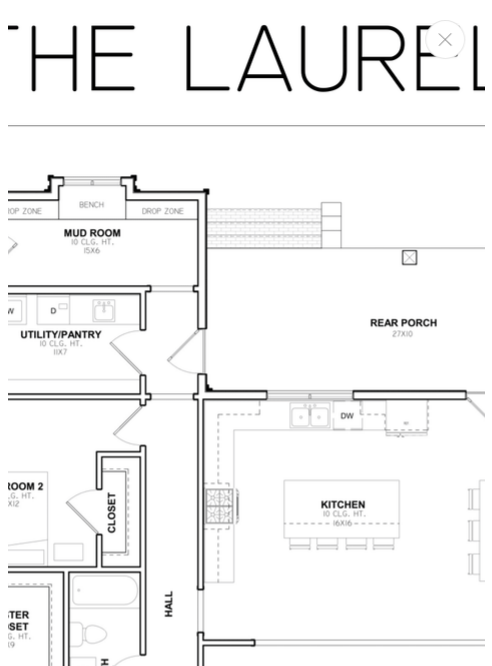scroll, scrollTop: 0, scrollLeft: 893, axis: horizontal 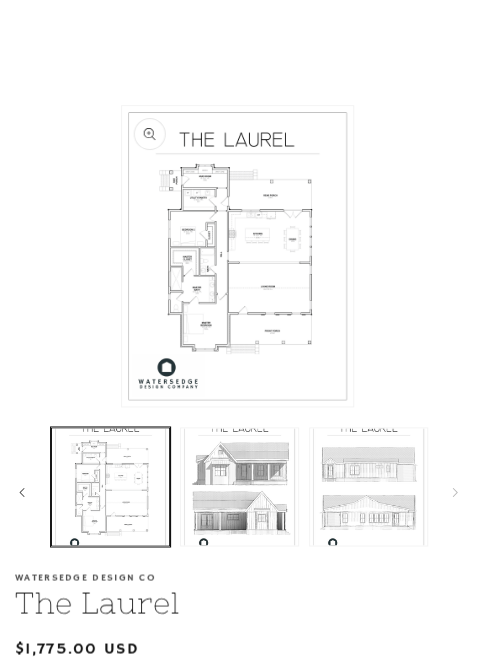 click on "Open media 3 in modal" at bounding box center [122, 406] 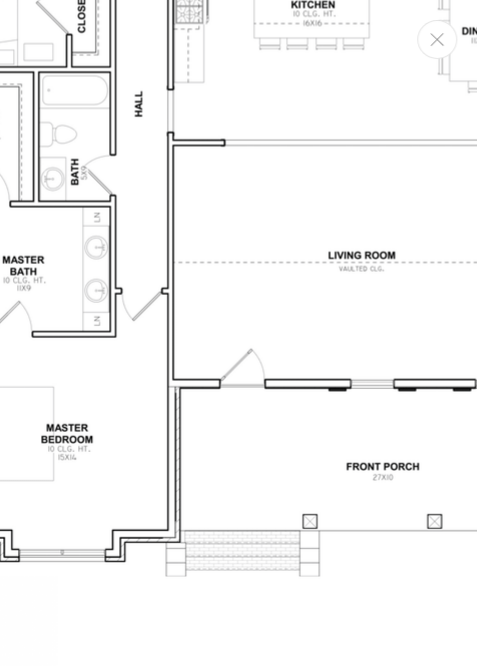 scroll, scrollTop: 0, scrollLeft: 924, axis: horizontal 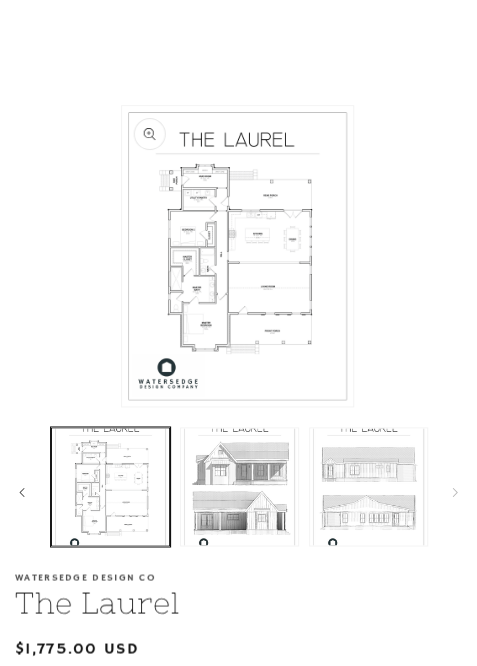 click on "Open media 3 in modal" at bounding box center [122, 406] 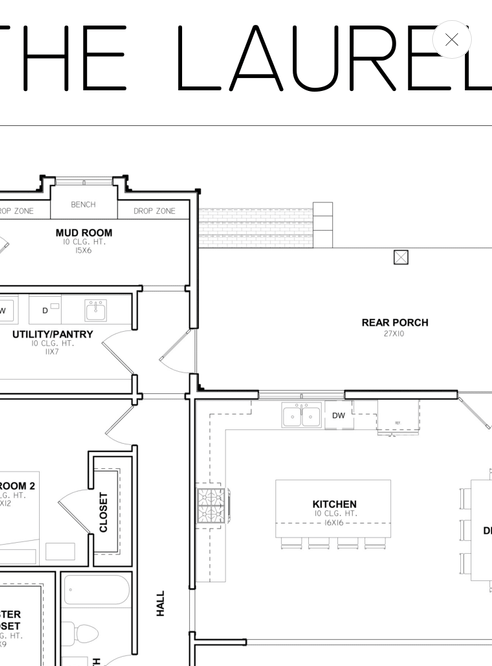 click at bounding box center (452, 39) 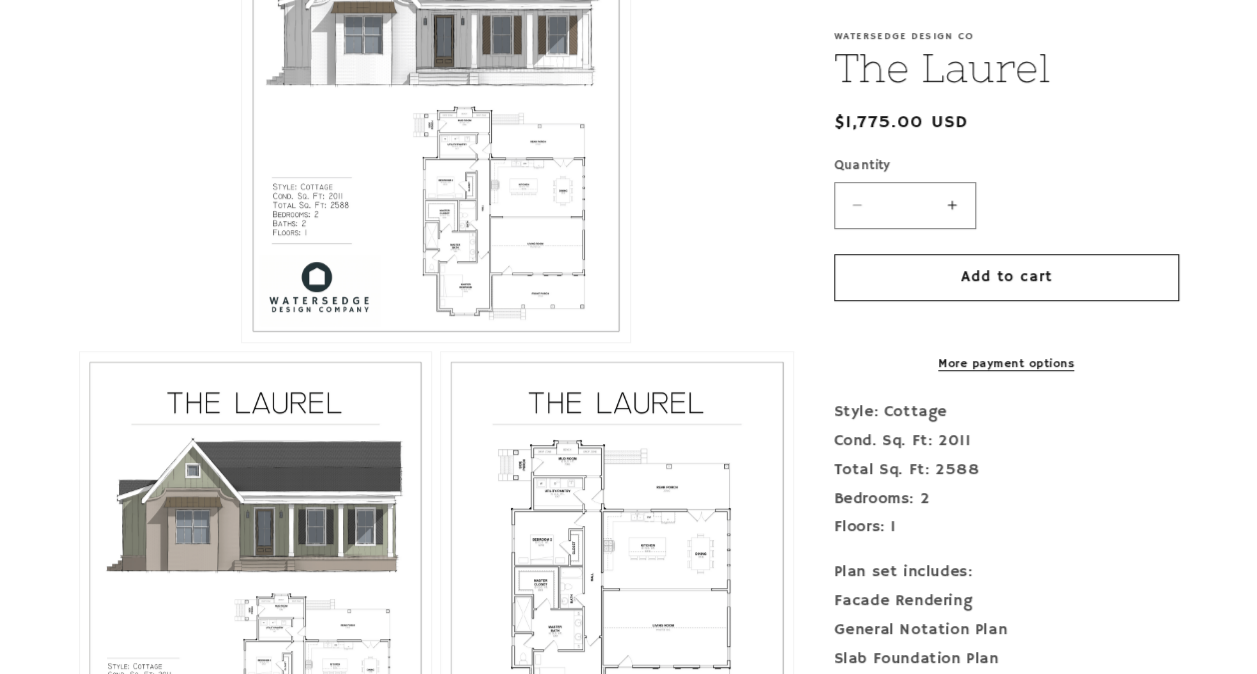 scroll, scrollTop: 907, scrollLeft: 0, axis: vertical 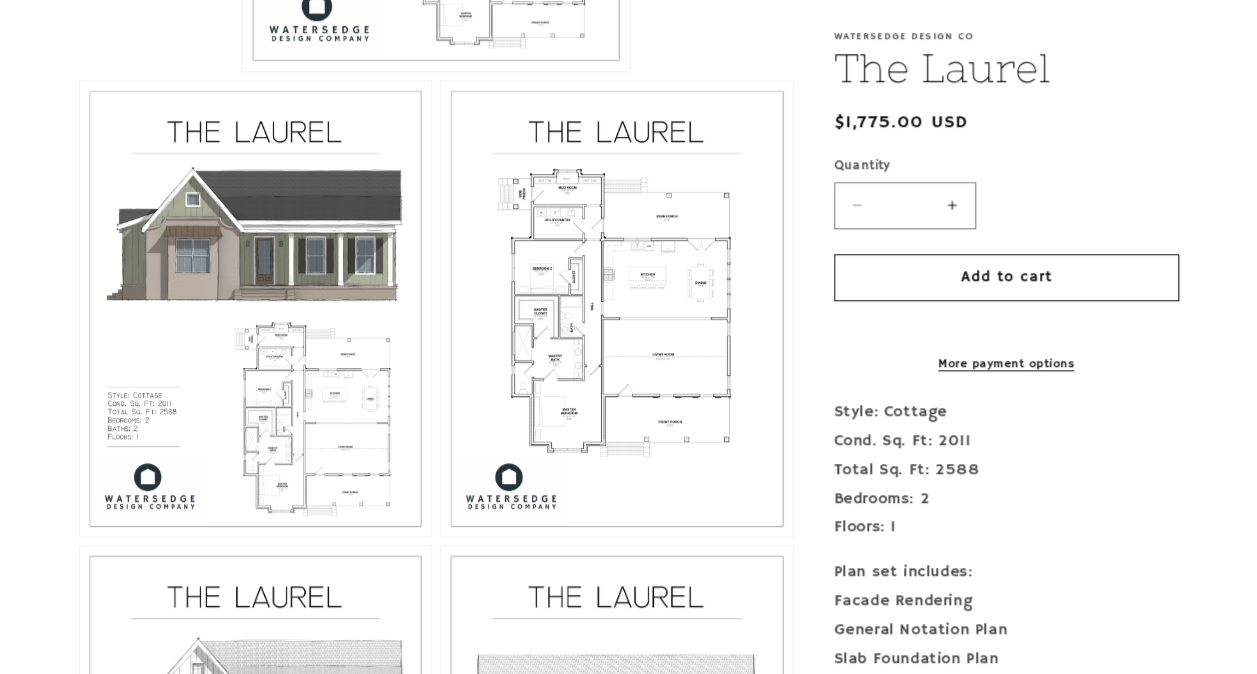 drag, startPoint x: 400, startPoint y: 364, endPoint x: 337, endPoint y: 364, distance: 63 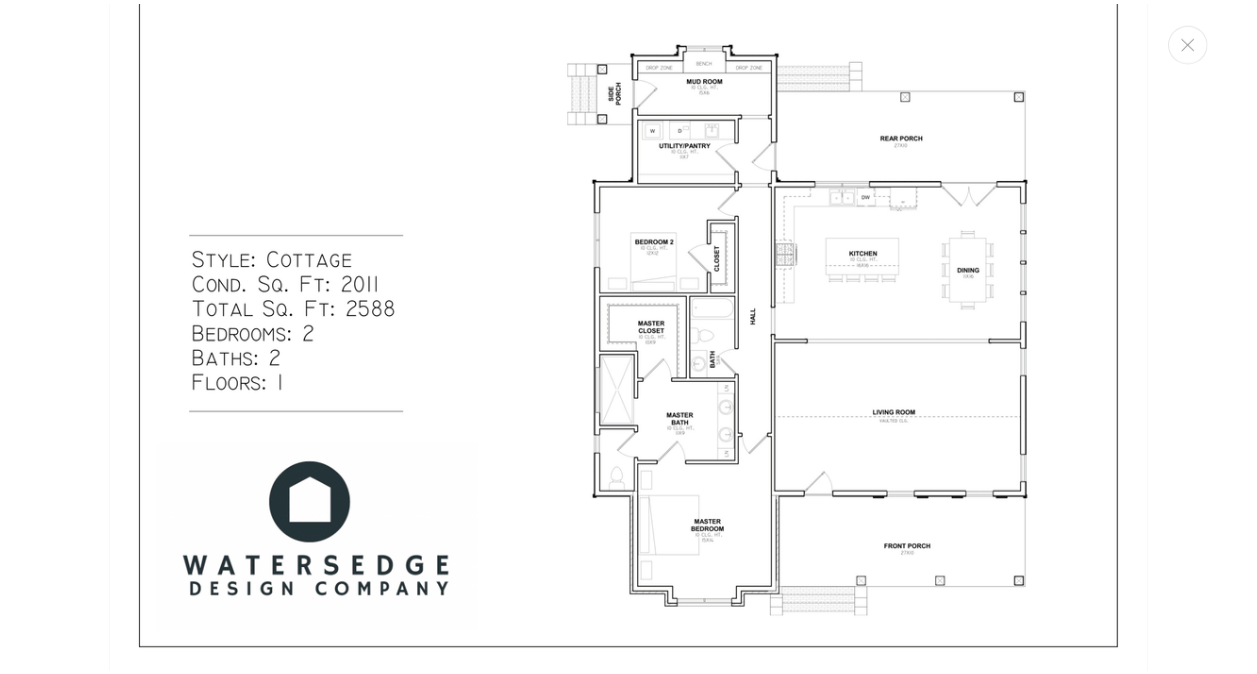 scroll, scrollTop: 2056, scrollLeft: 0, axis: vertical 